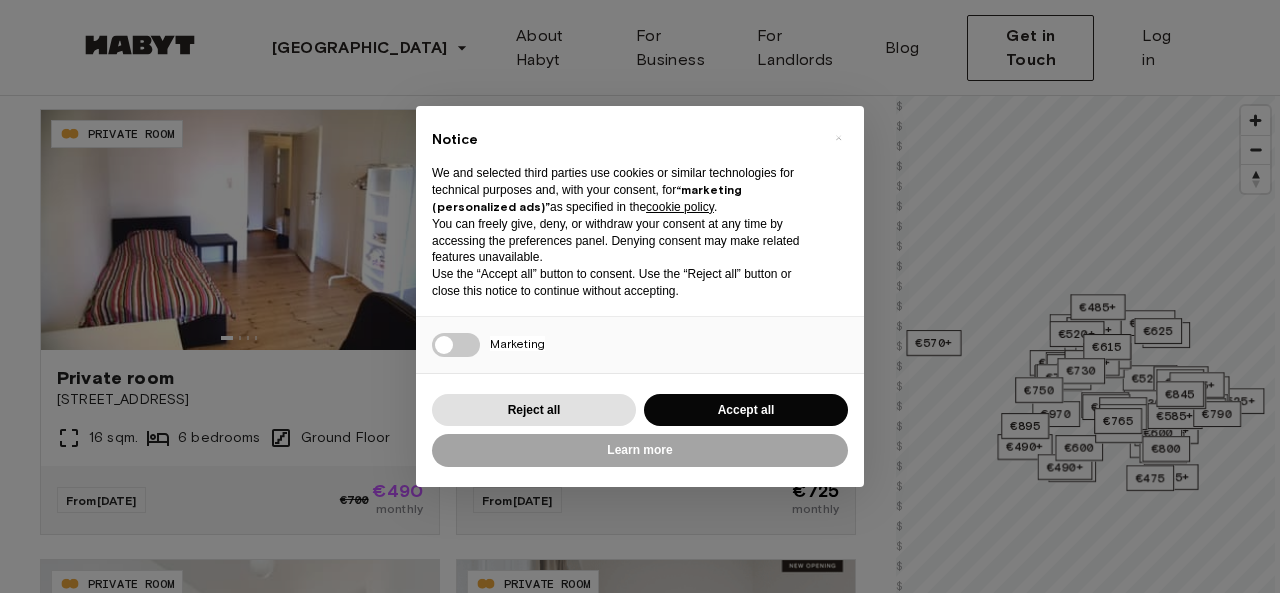 scroll, scrollTop: 200, scrollLeft: 0, axis: vertical 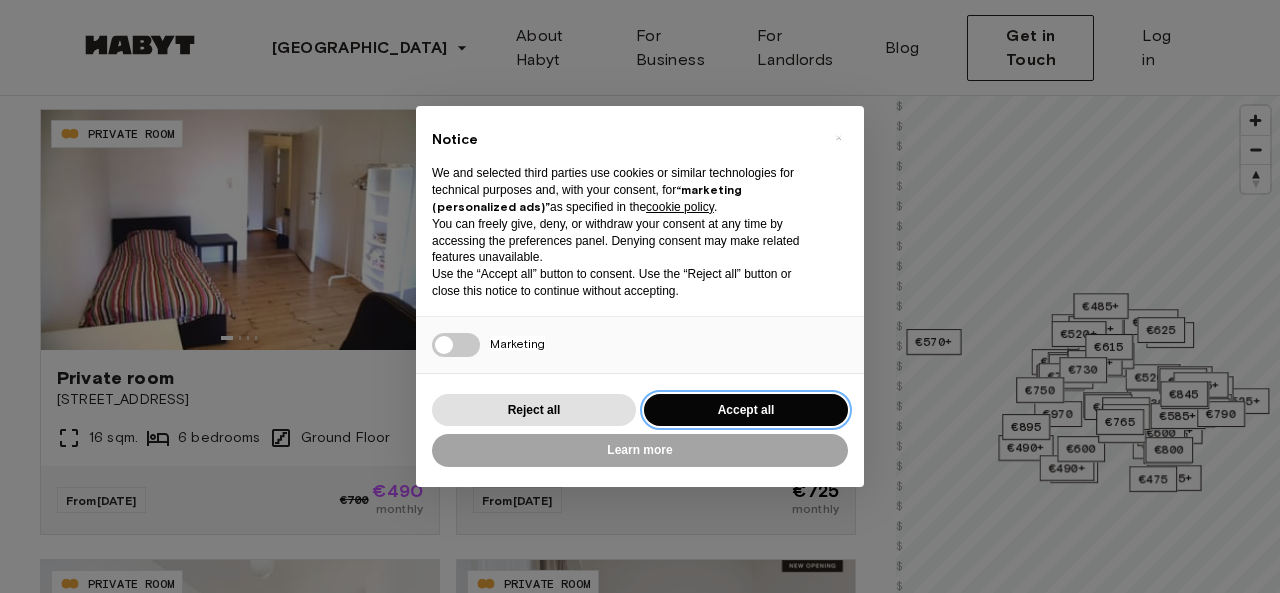 click on "Accept all" at bounding box center (746, 410) 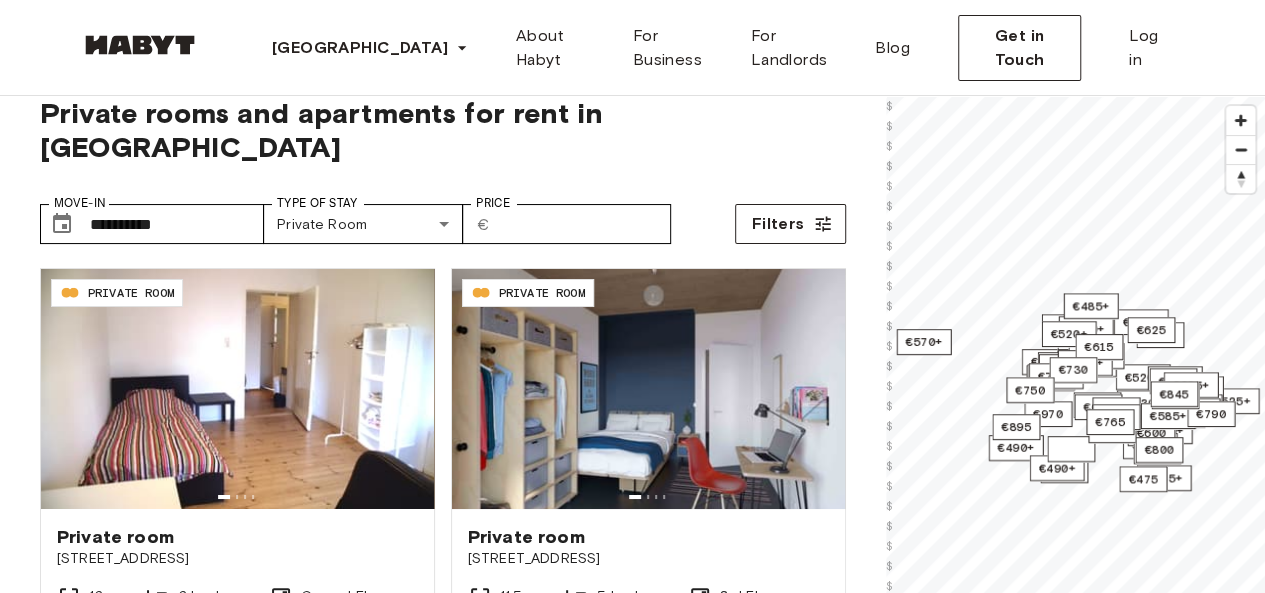 scroll, scrollTop: 0, scrollLeft: 0, axis: both 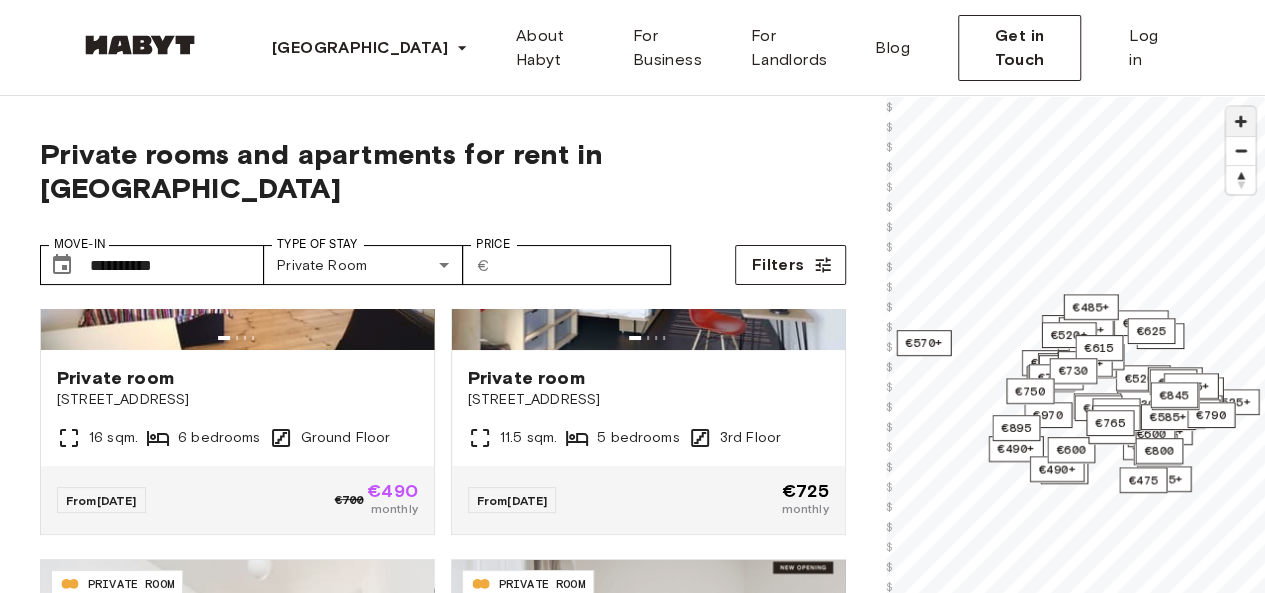 click at bounding box center (1240, 121) 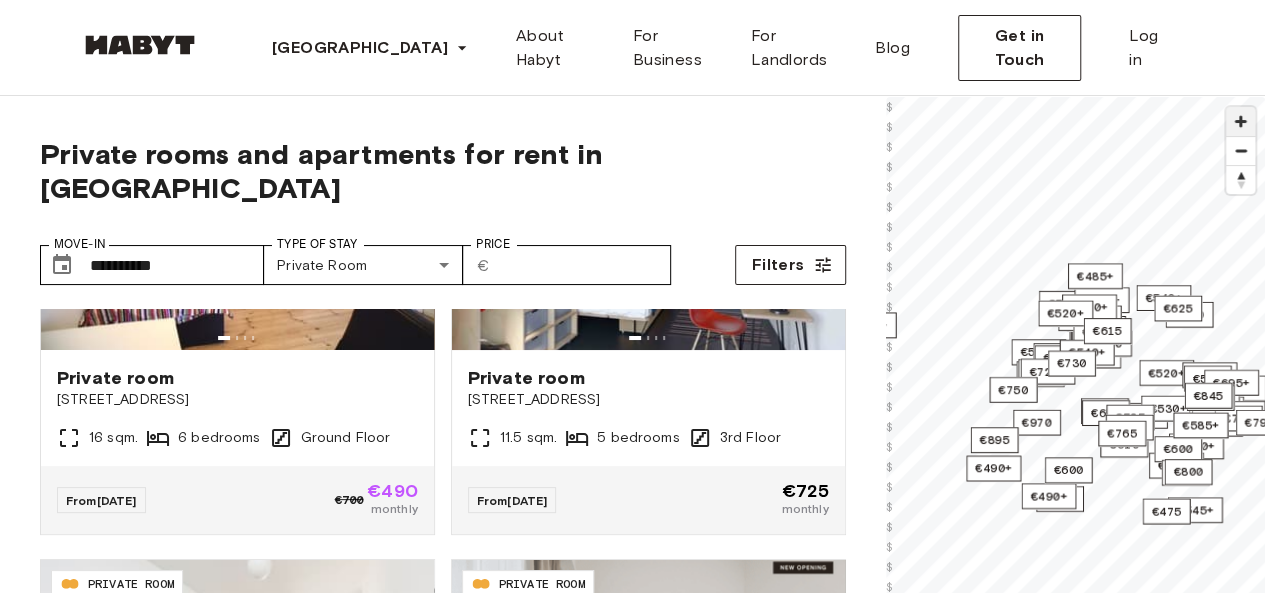 click at bounding box center (1240, 121) 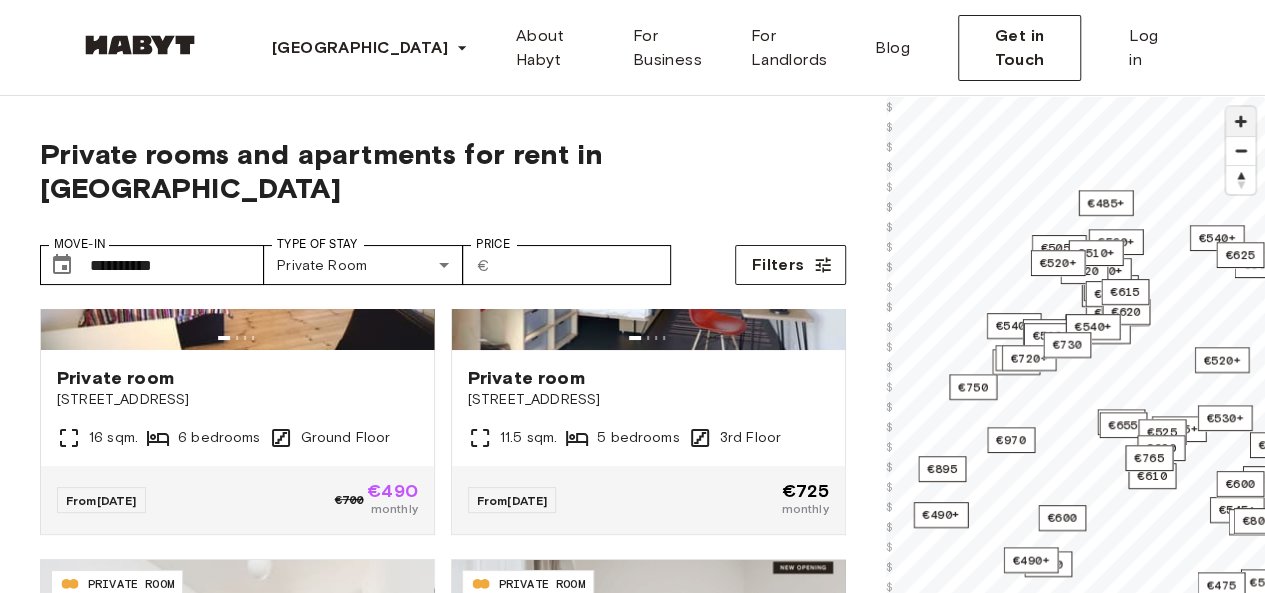 click at bounding box center (1240, 121) 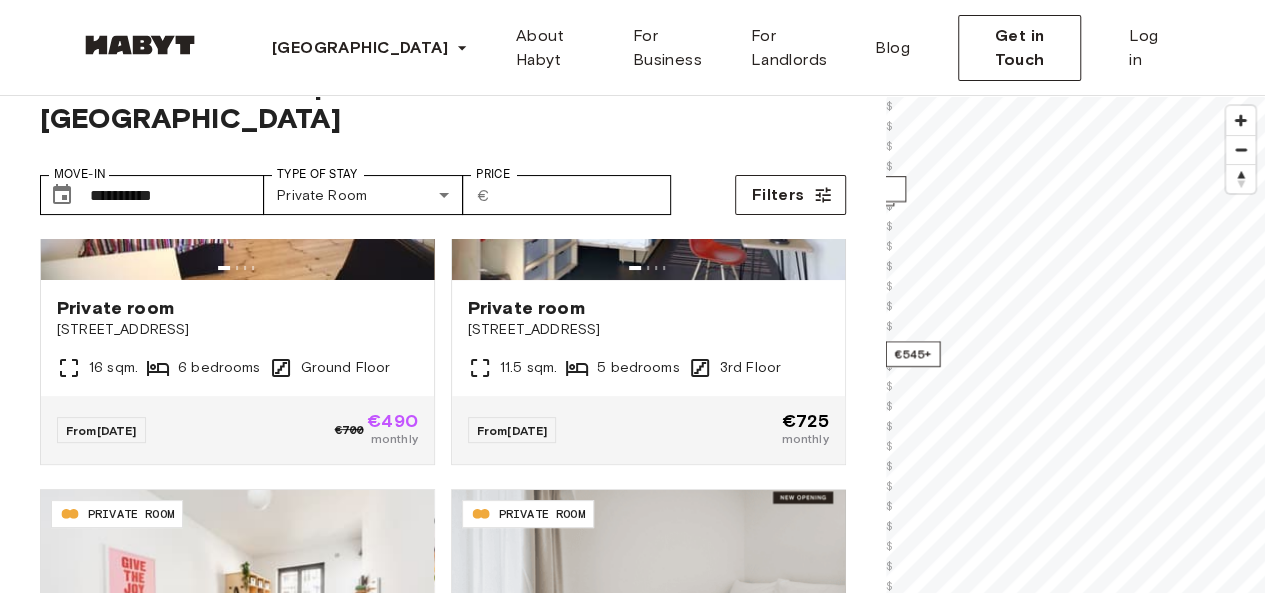 scroll, scrollTop: 100, scrollLeft: 0, axis: vertical 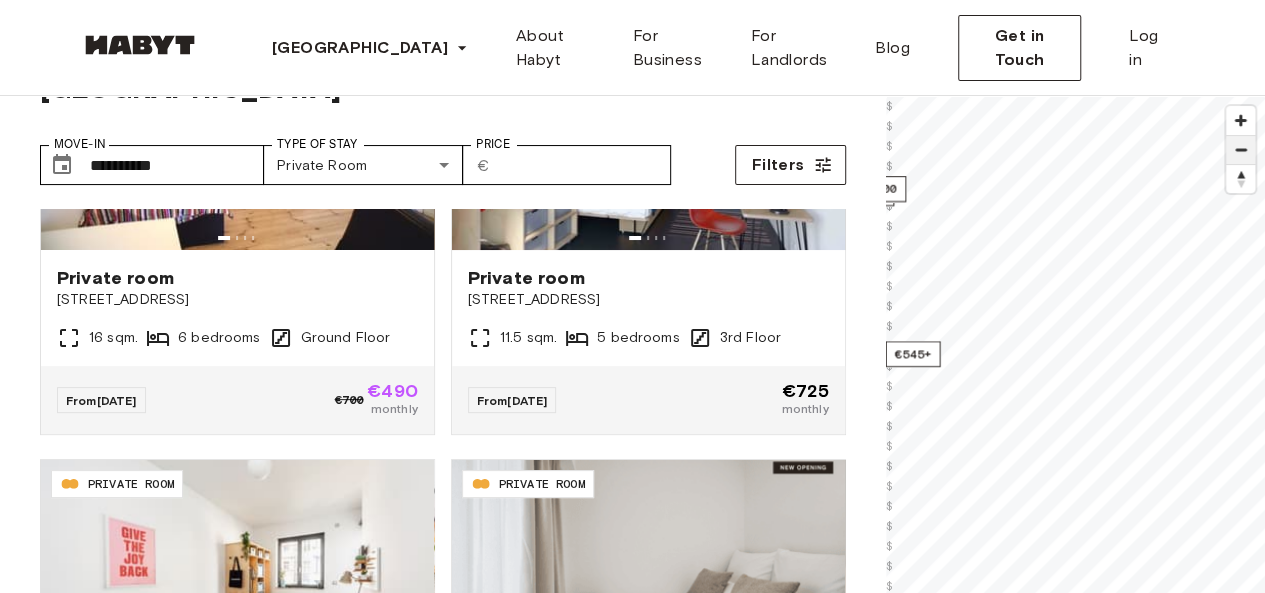 click at bounding box center [1240, 150] 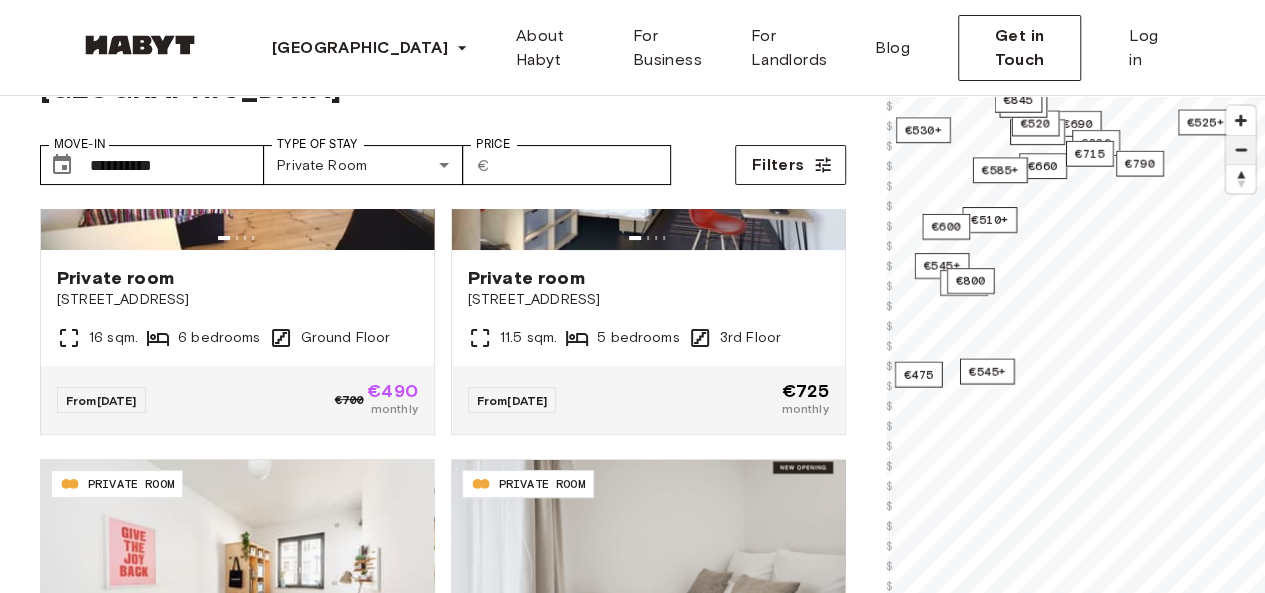 click at bounding box center [1240, 150] 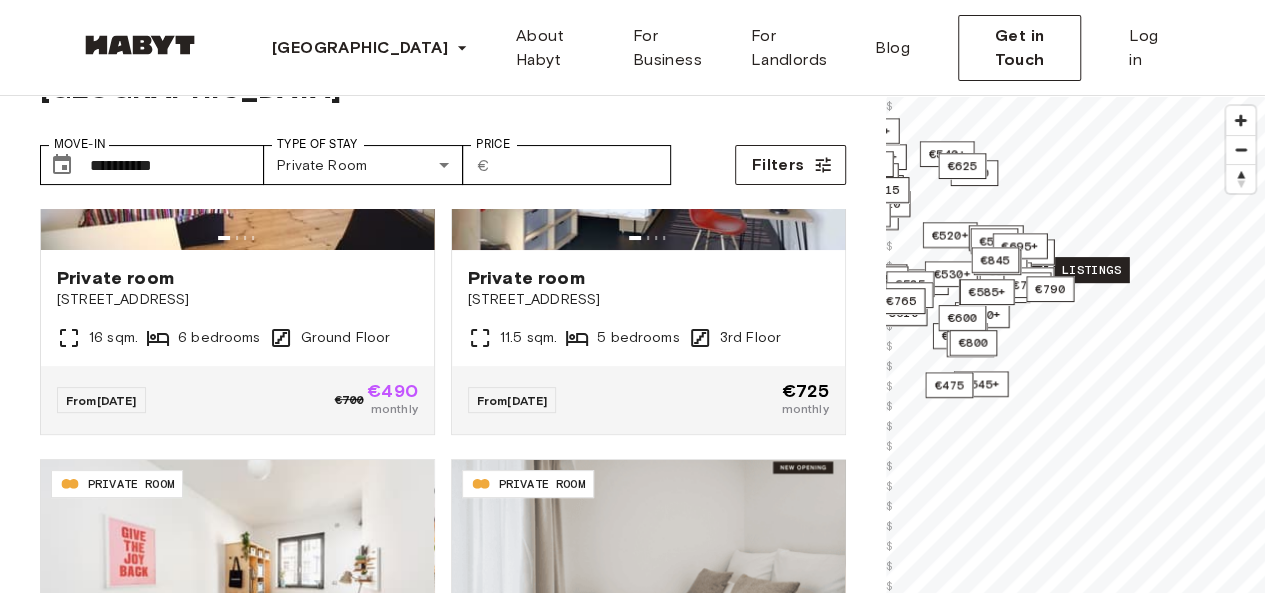 click on "15 listings" at bounding box center (1079, 270) 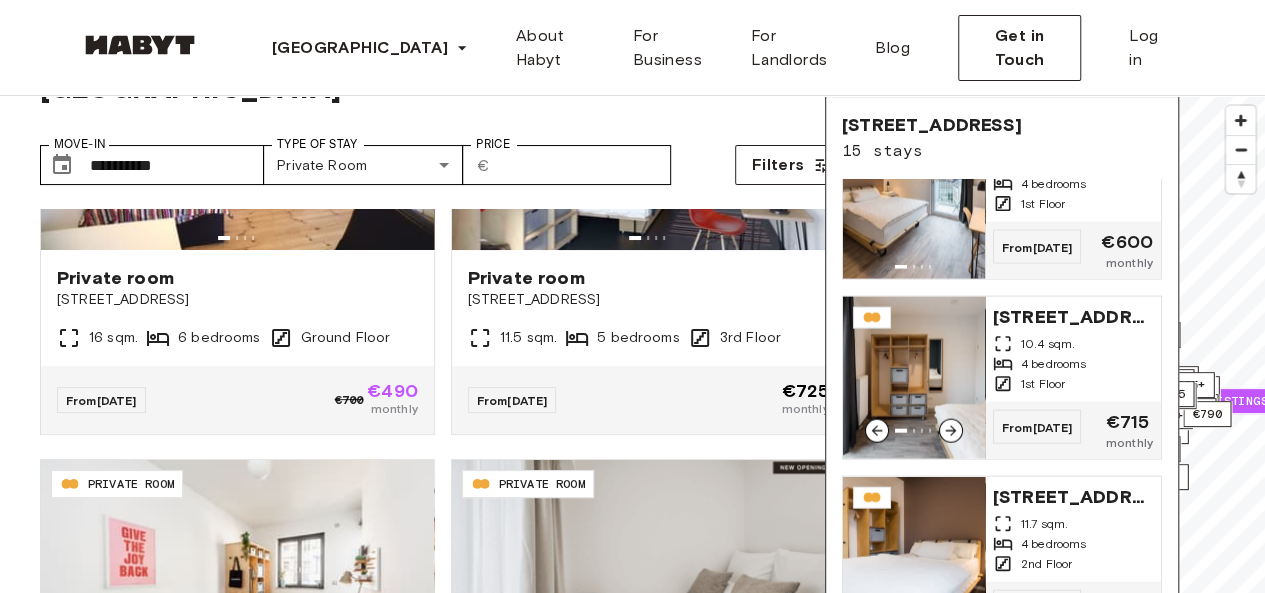 scroll, scrollTop: 2232, scrollLeft: 0, axis: vertical 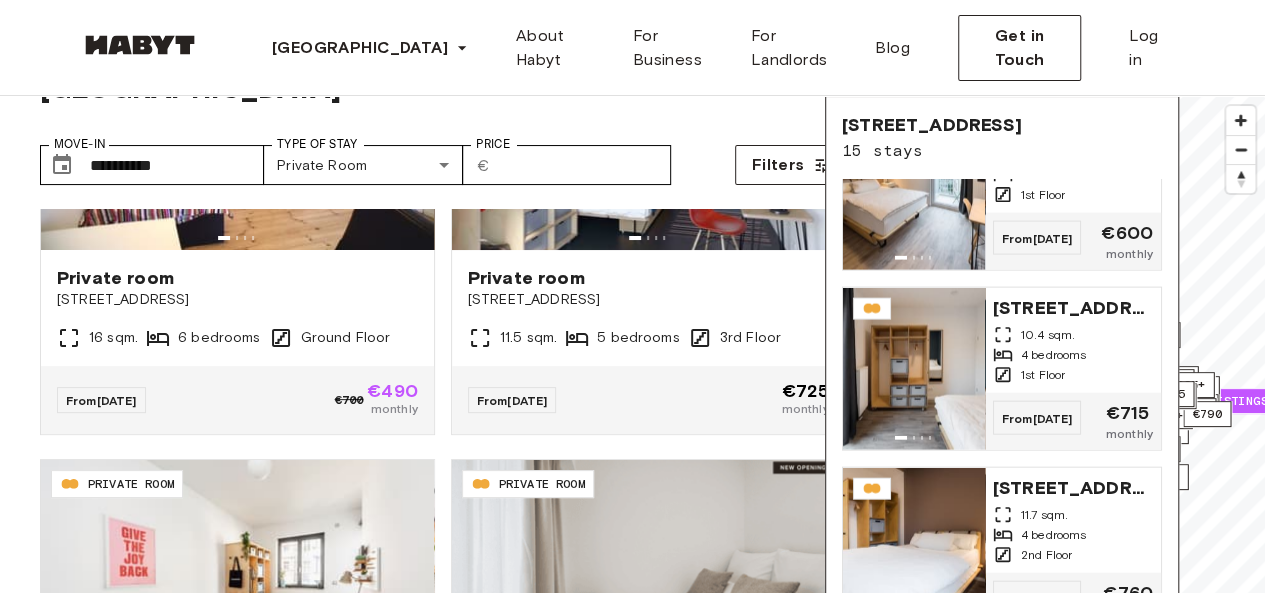 click on "[GEOGRAPHIC_DATA] [GEOGRAPHIC_DATA] [GEOGRAPHIC_DATA] [GEOGRAPHIC_DATA] [GEOGRAPHIC_DATA] [GEOGRAPHIC_DATA] [GEOGRAPHIC_DATA] [GEOGRAPHIC_DATA] [GEOGRAPHIC_DATA] [GEOGRAPHIC_DATA] [GEOGRAPHIC_DATA] [GEOGRAPHIC_DATA] [GEOGRAPHIC_DATA] [GEOGRAPHIC_DATA] [GEOGRAPHIC_DATA] [GEOGRAPHIC_DATA] [GEOGRAPHIC_DATA] [GEOGRAPHIC_DATA] [GEOGRAPHIC_DATA] [GEOGRAPHIC_DATA] [GEOGRAPHIC_DATA] [GEOGRAPHIC_DATA] [GEOGRAPHIC_DATA] [GEOGRAPHIC_DATA] [GEOGRAPHIC_DATA] [GEOGRAPHIC_DATA] [GEOGRAPHIC_DATA] [GEOGRAPHIC_DATA] About [GEOGRAPHIC_DATA] For Business For Landlords Blog Get in Touch Log in" at bounding box center (632, 48) 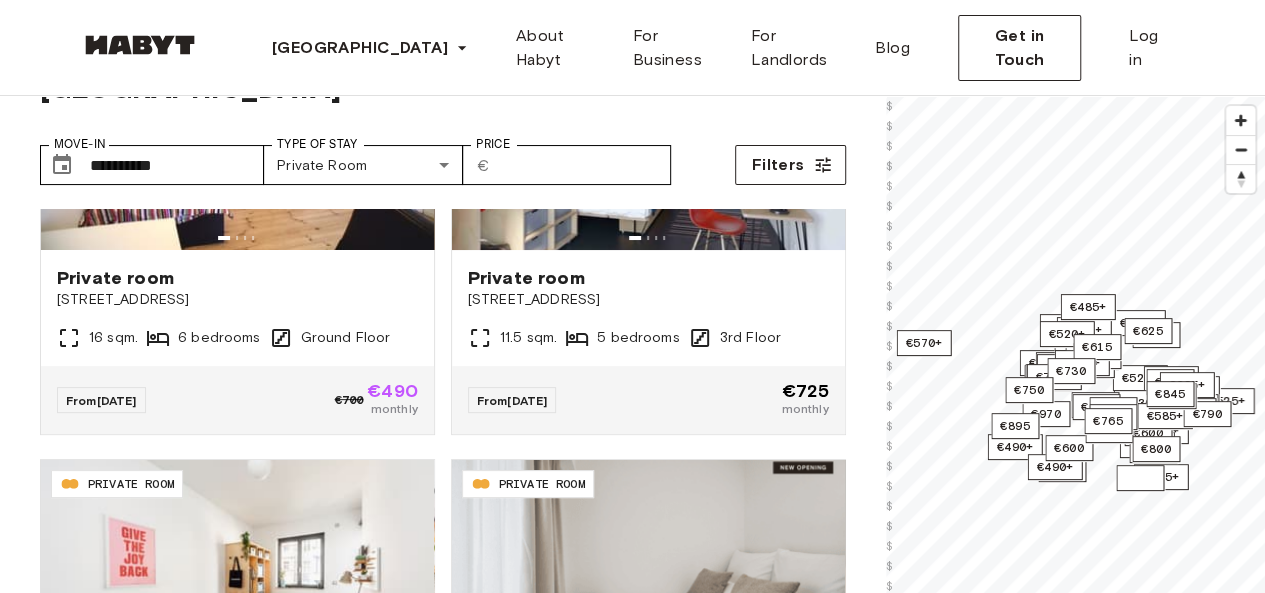 scroll, scrollTop: 0, scrollLeft: 0, axis: both 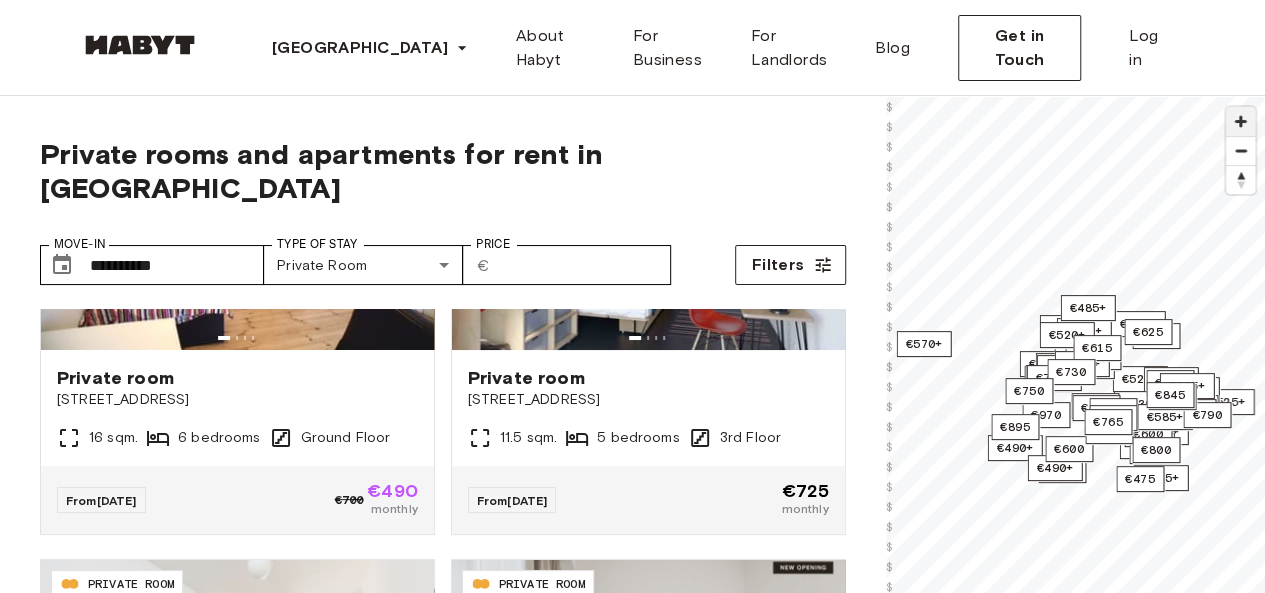 click at bounding box center [1240, 121] 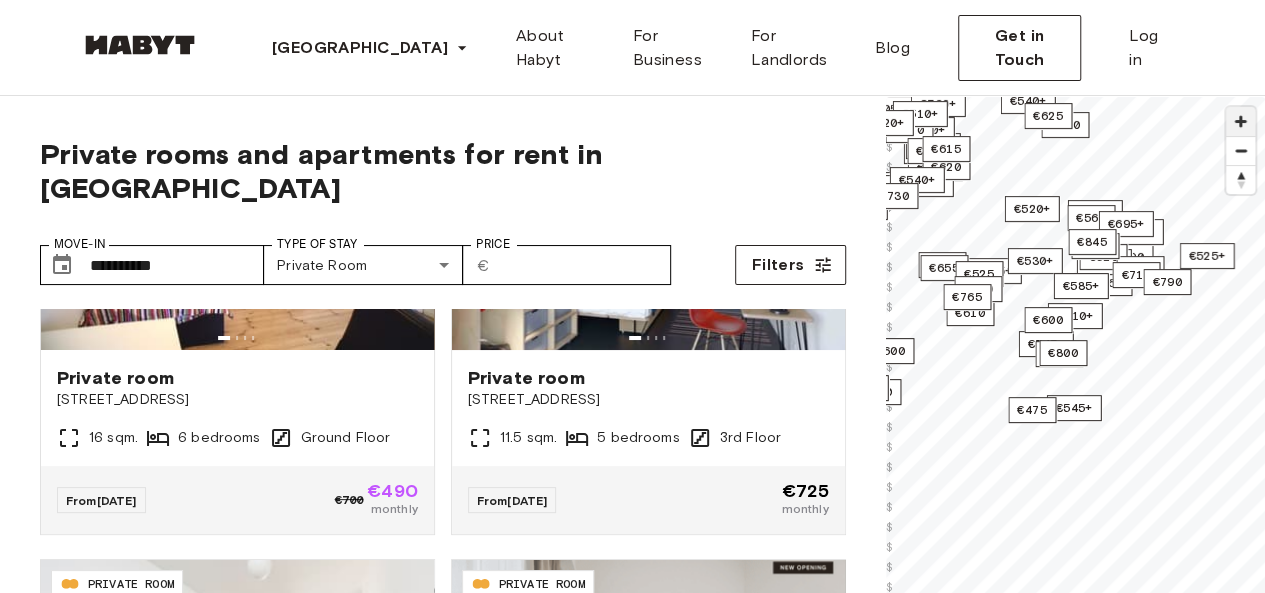 click at bounding box center (1240, 121) 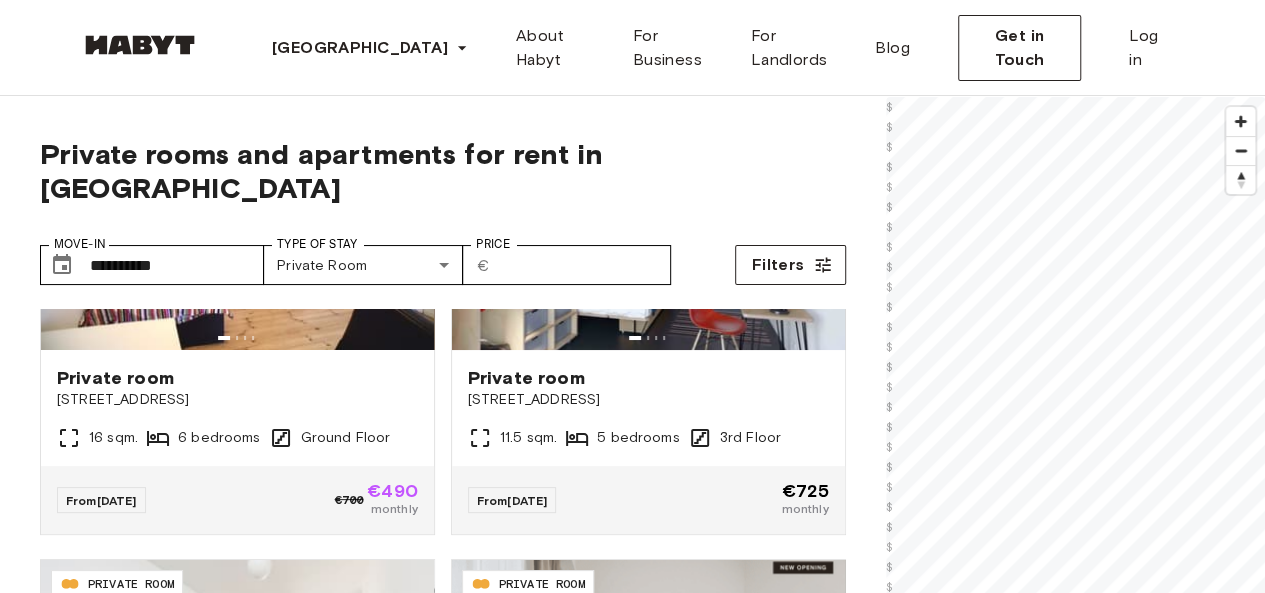 click on "**********" at bounding box center (632, 2428) 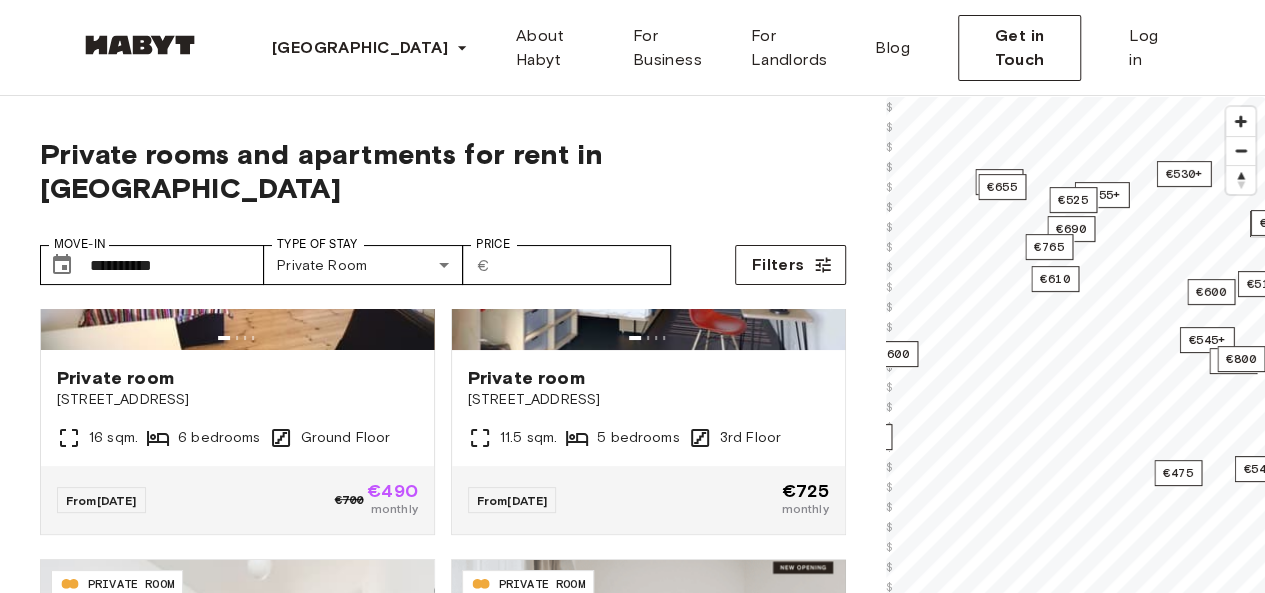 click on "**********" at bounding box center (632, 2428) 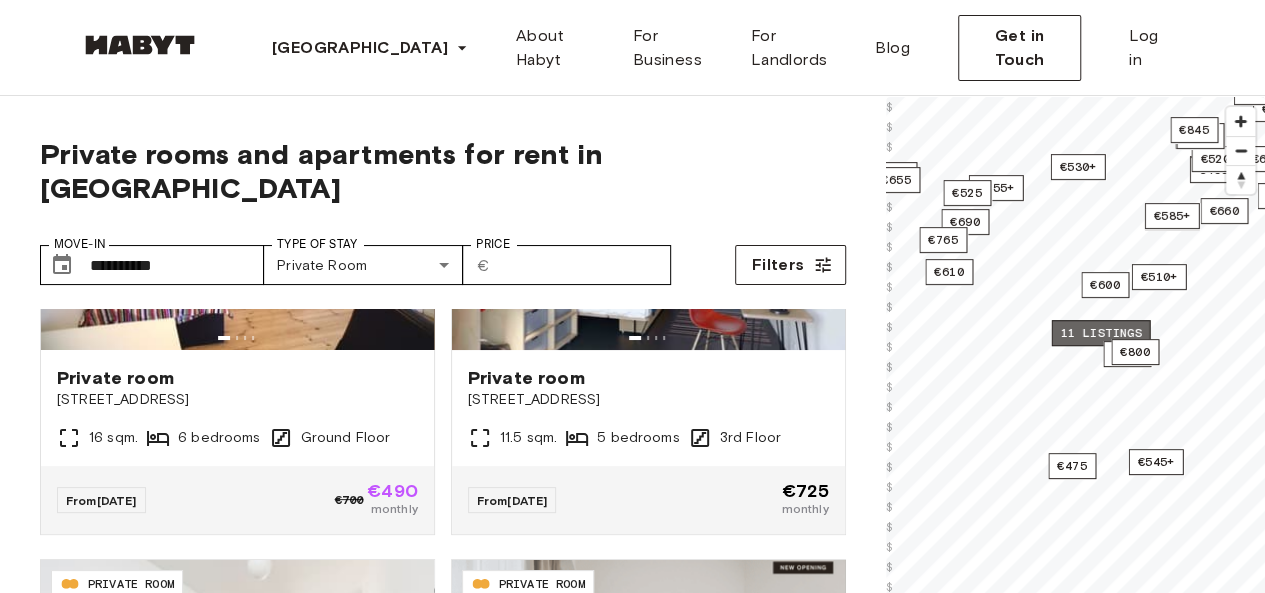 click on "11 listings" at bounding box center [1100, 333] 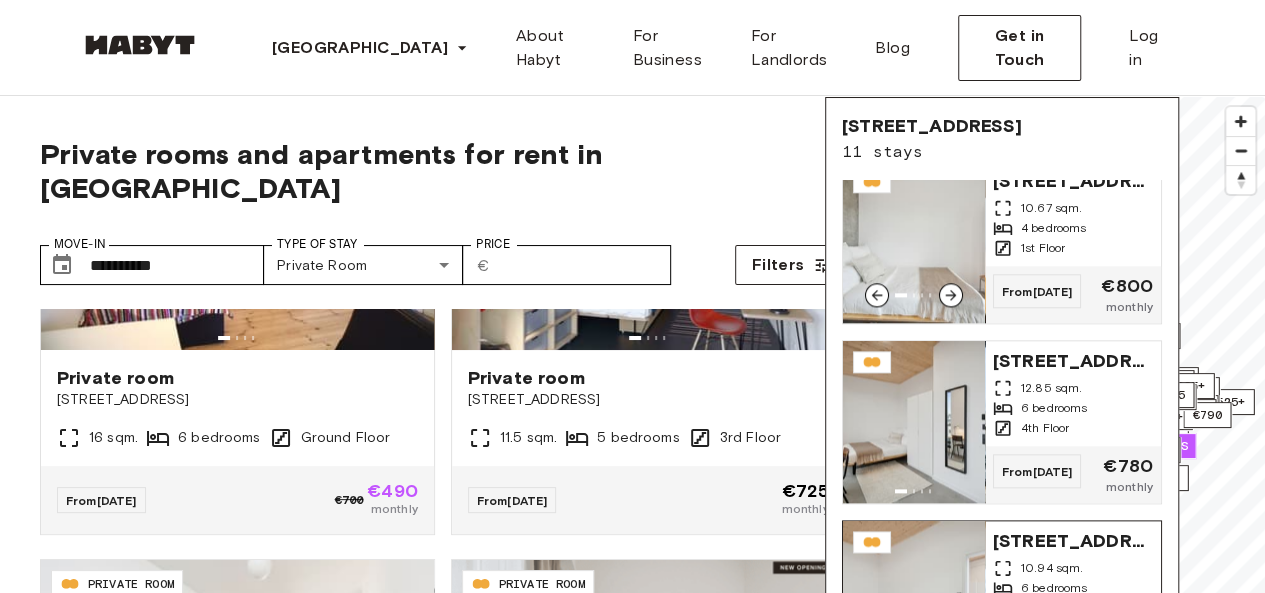 scroll, scrollTop: 1515, scrollLeft: 0, axis: vertical 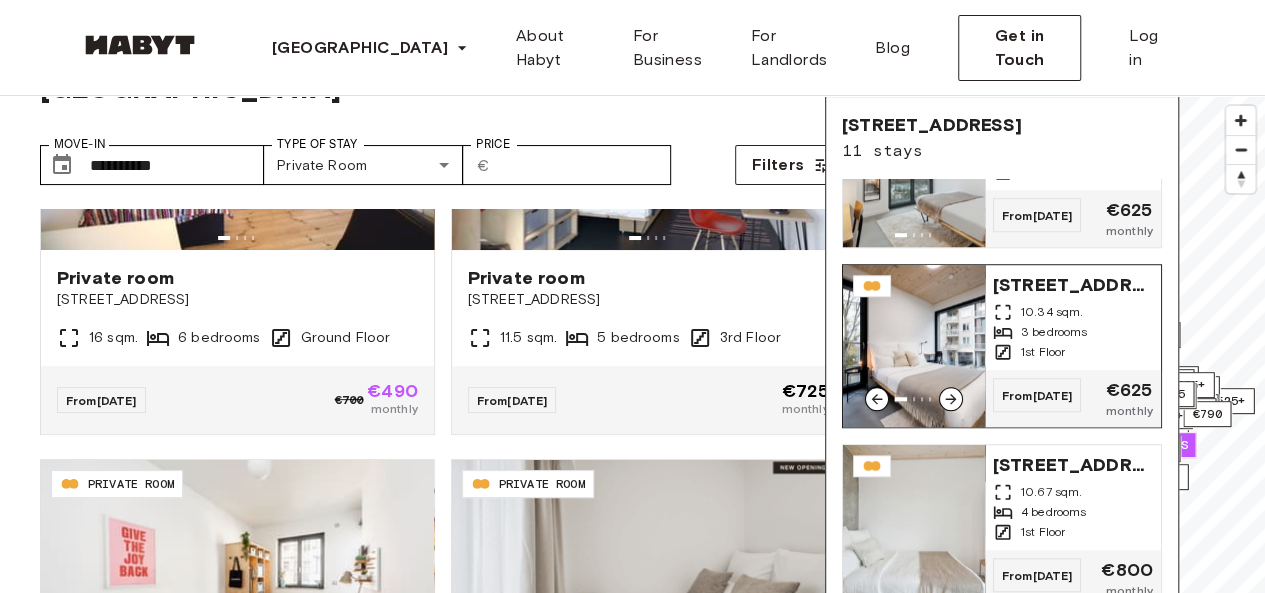 click on "1st Floor" at bounding box center (1073, 352) 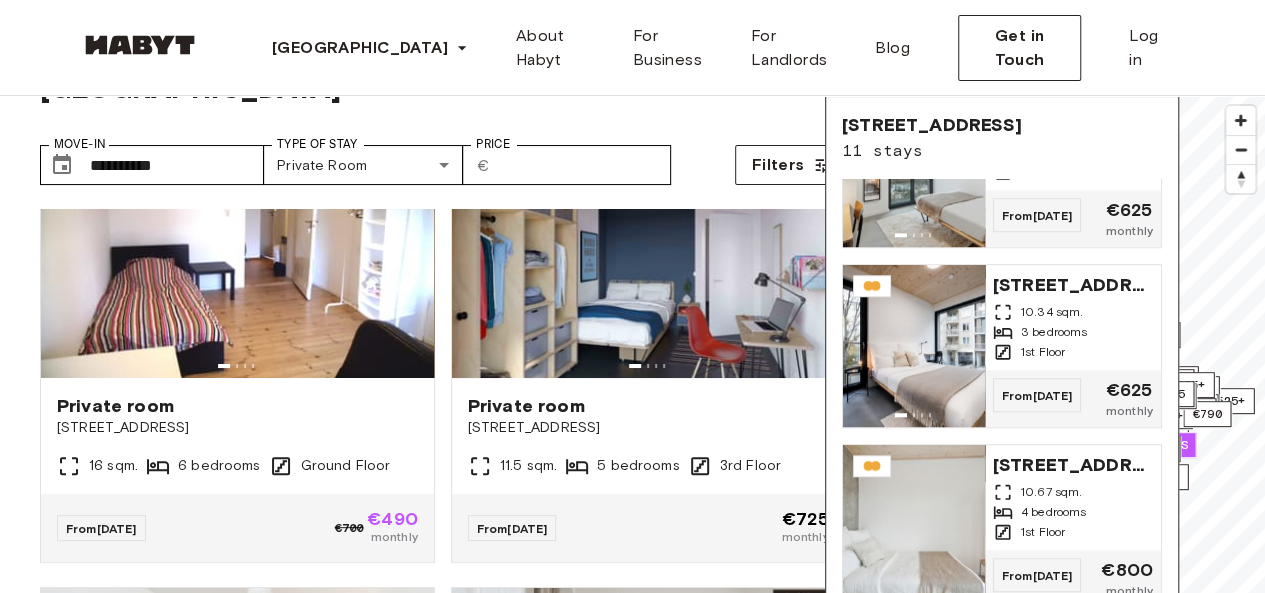 scroll, scrollTop: 0, scrollLeft: 0, axis: both 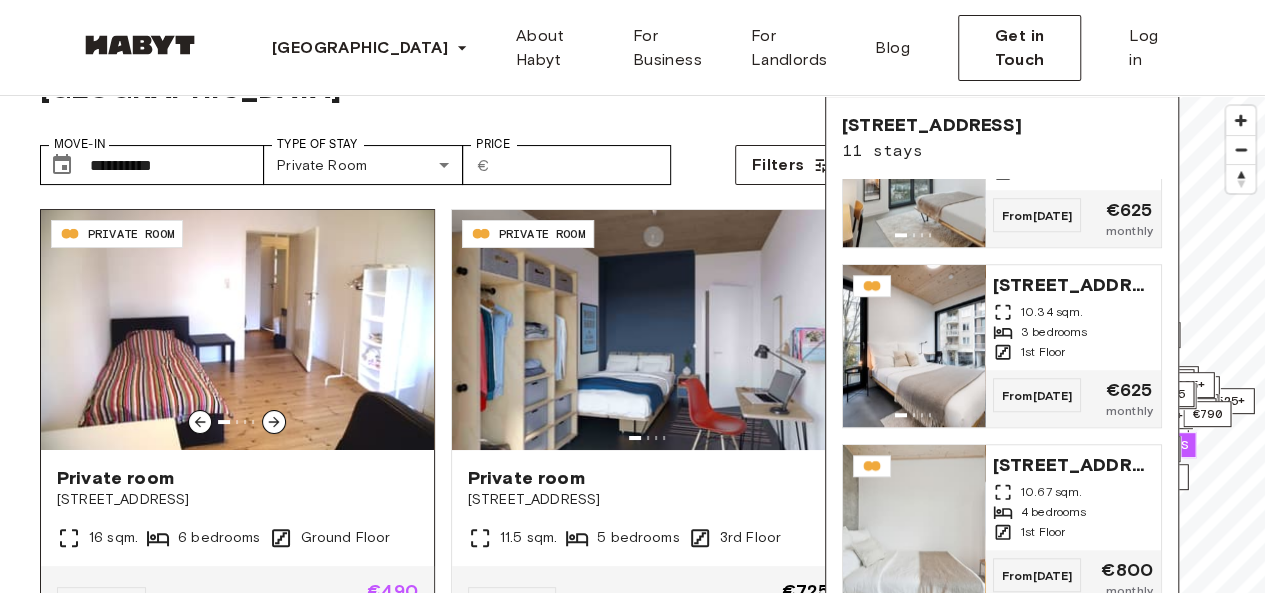 click at bounding box center (237, 330) 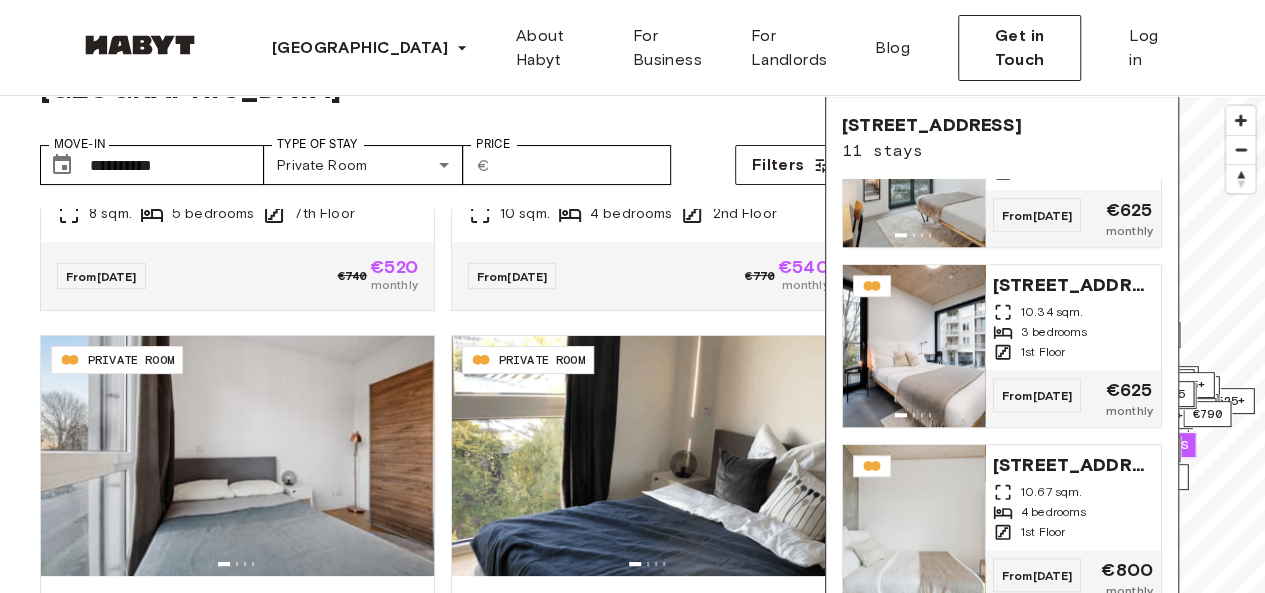 scroll, scrollTop: 4004, scrollLeft: 0, axis: vertical 